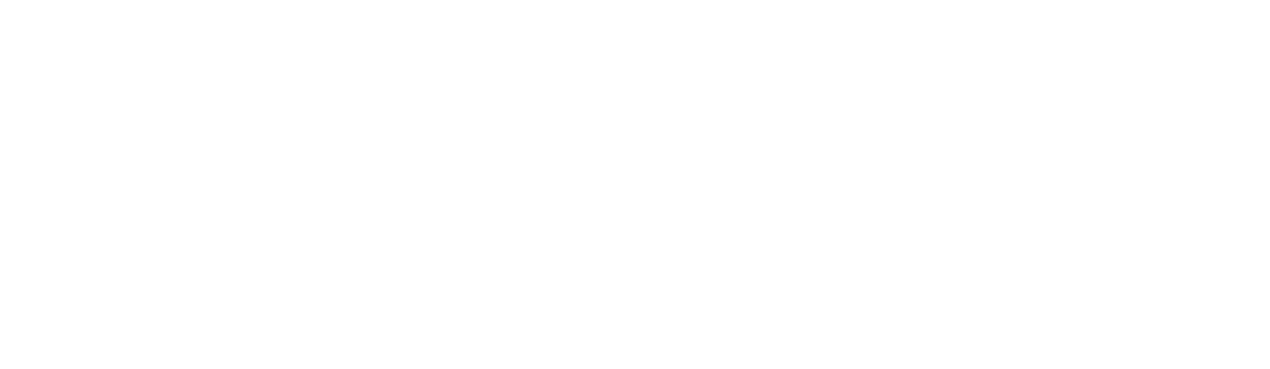scroll, scrollTop: 0, scrollLeft: 0, axis: both 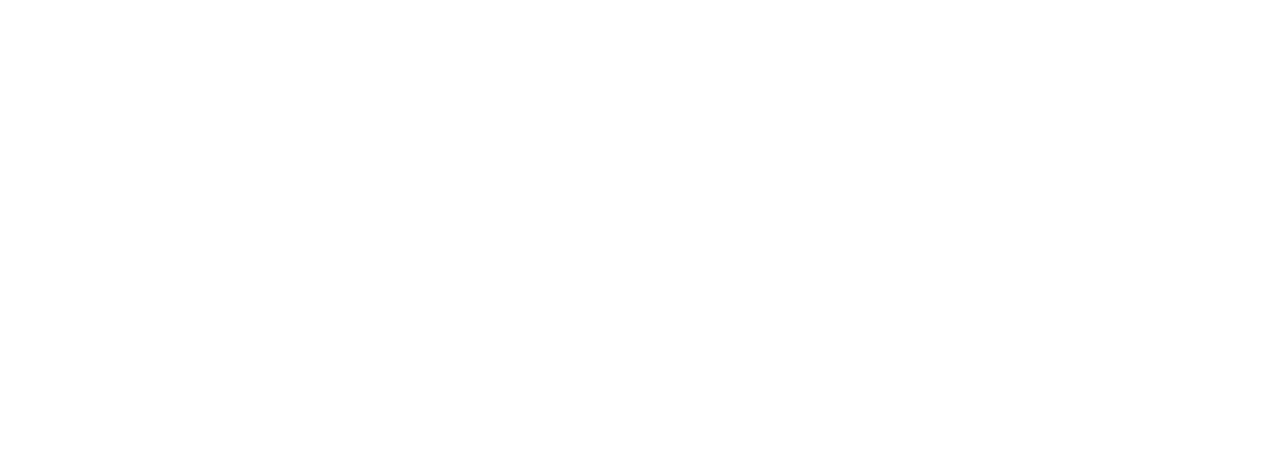 click at bounding box center [640, 230] 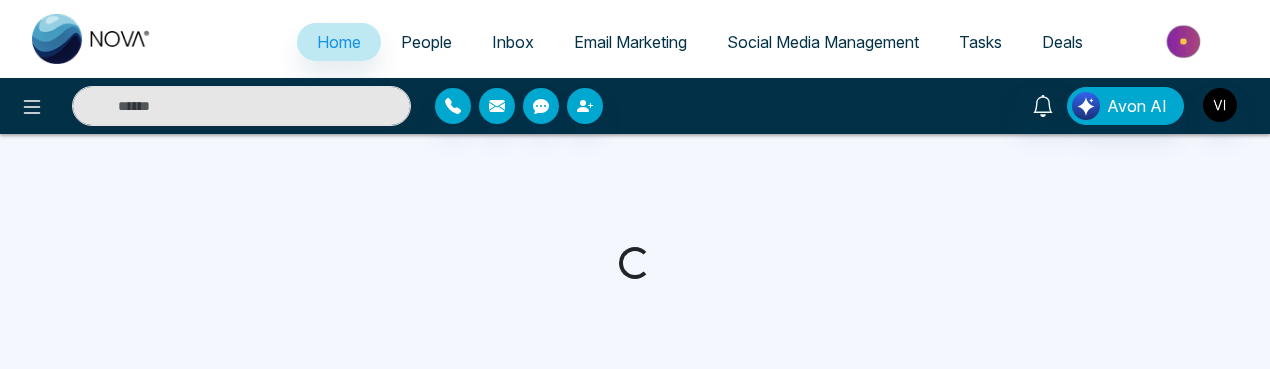 select on "*" 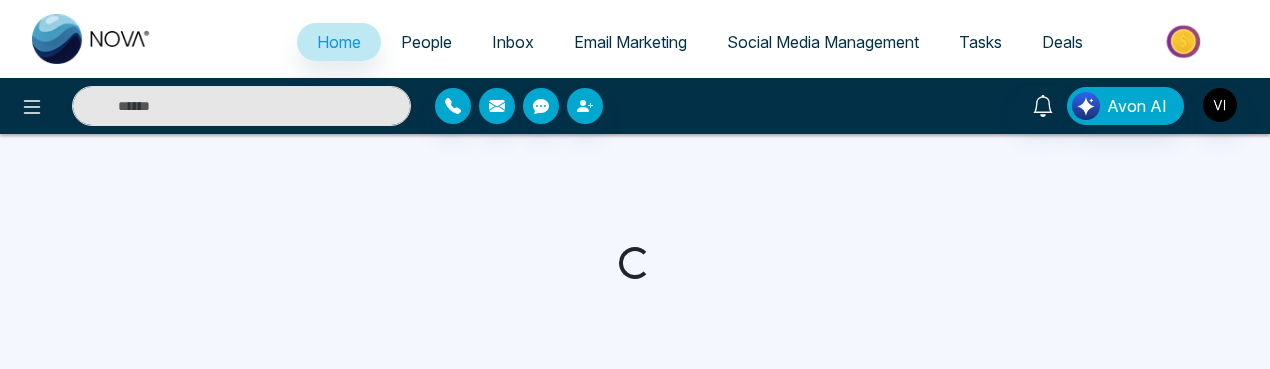 select on "*" 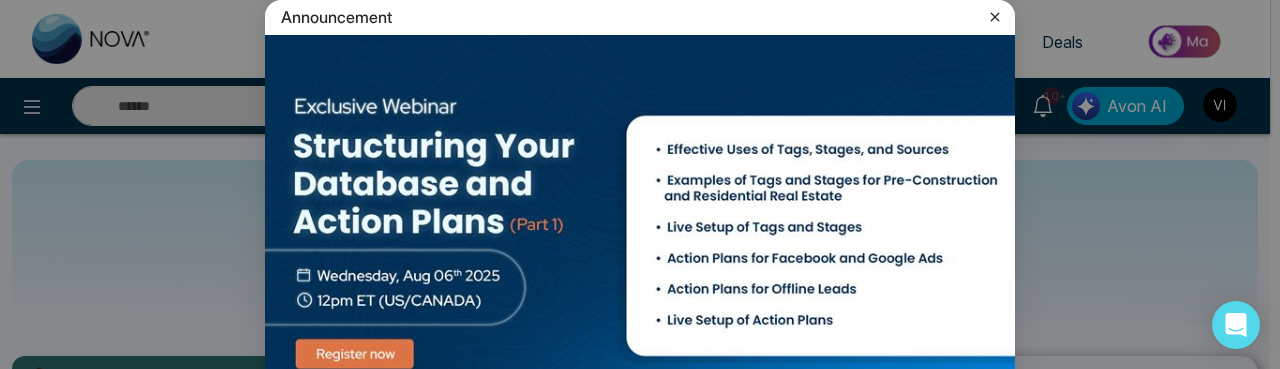 click on "Announcement   Don't show again" at bounding box center [640, 184] 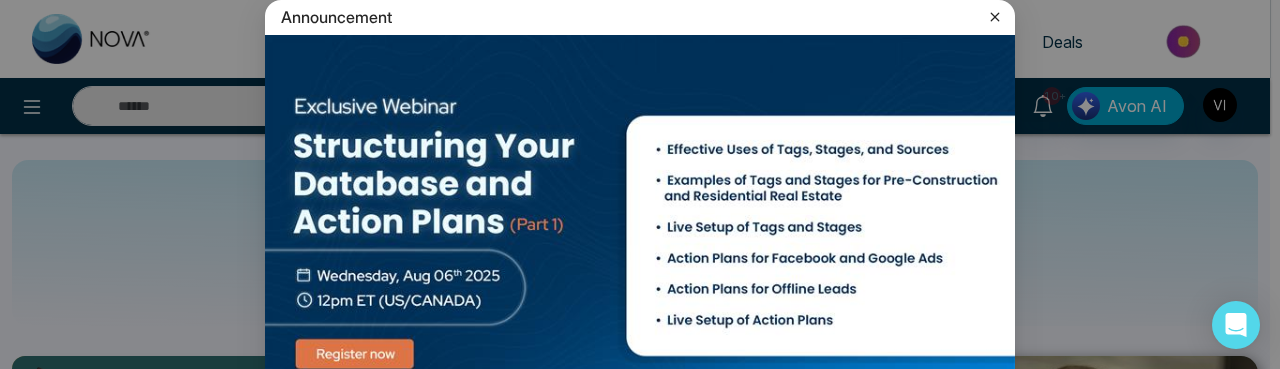 click at bounding box center [640, 236] 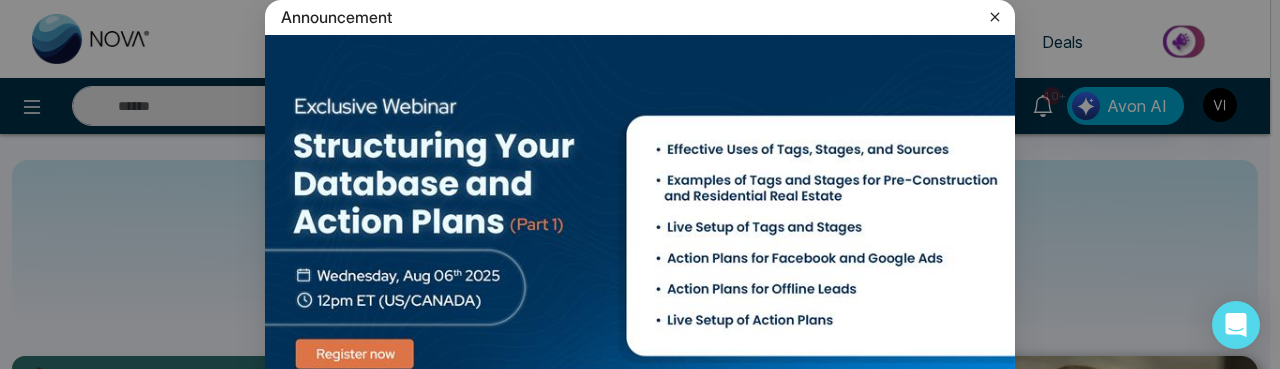 click 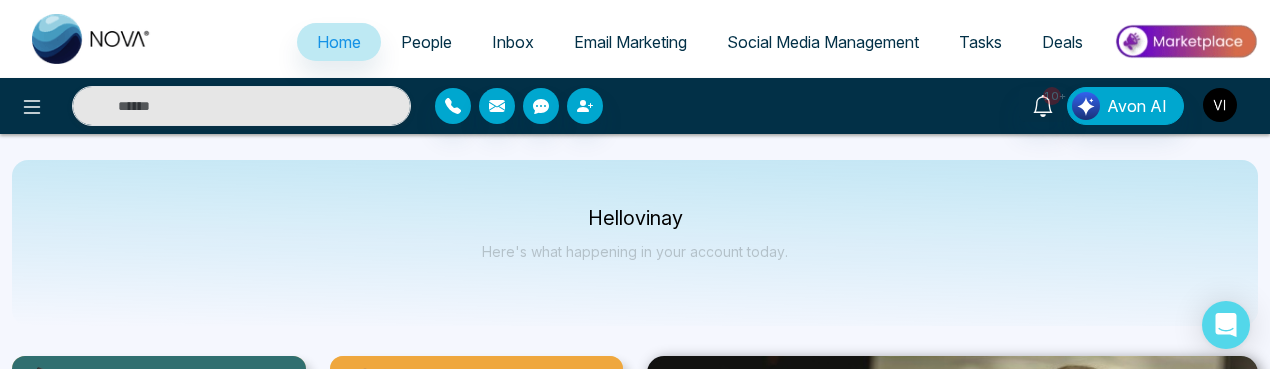 click at bounding box center (1220, 105) 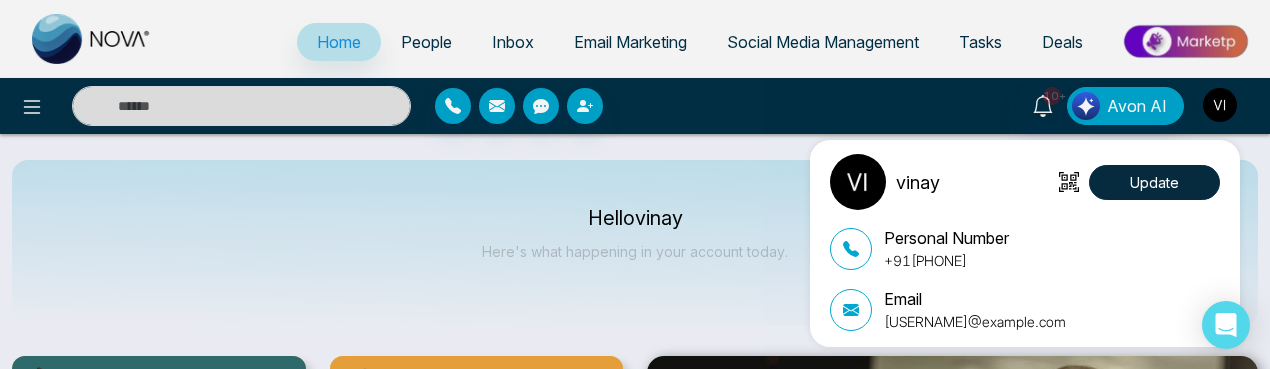 scroll, scrollTop: 116, scrollLeft: 0, axis: vertical 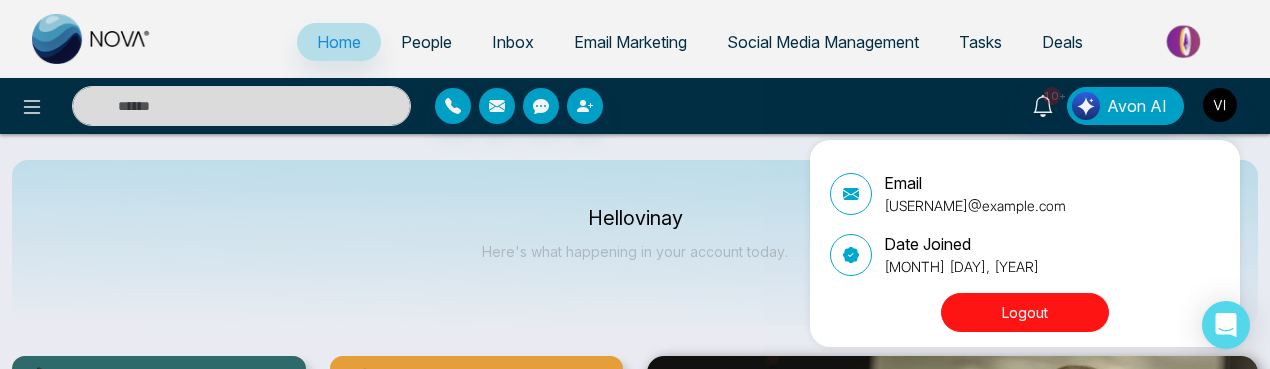 click on "Logout" at bounding box center [1025, 312] 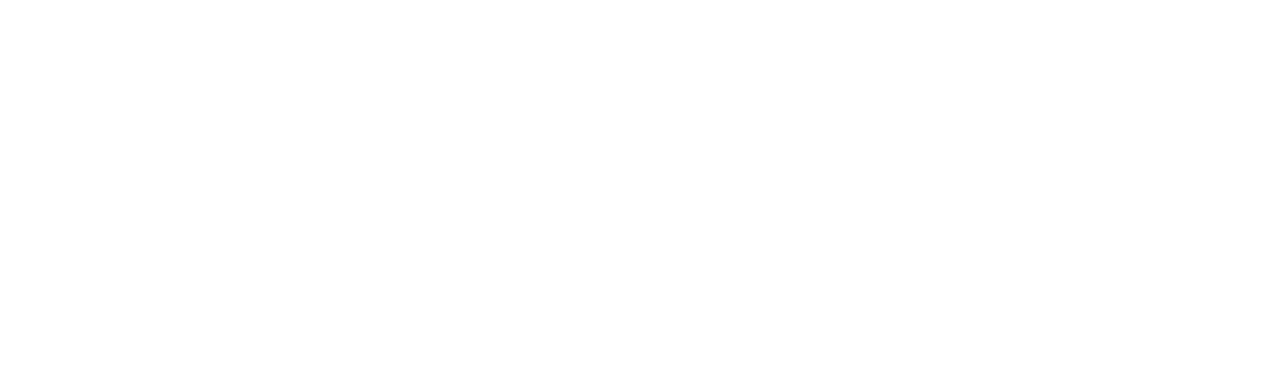 scroll, scrollTop: 0, scrollLeft: 0, axis: both 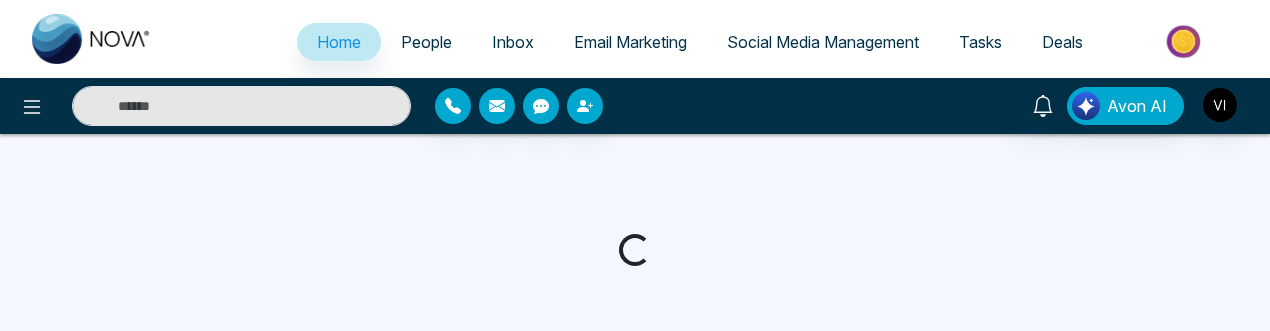 select on "*" 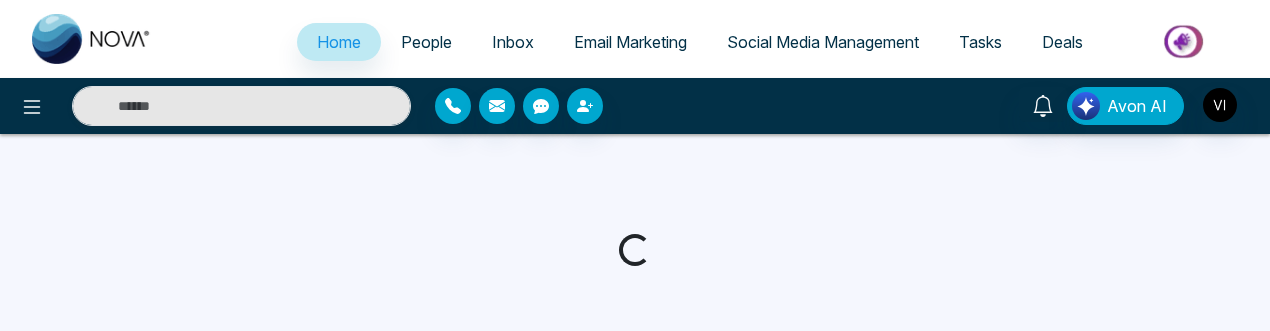 select on "*" 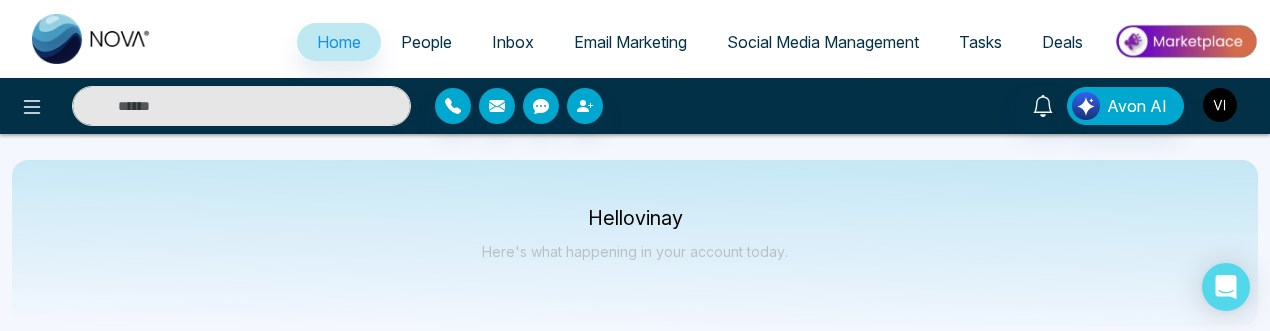 click on "**********" at bounding box center [635, 165] 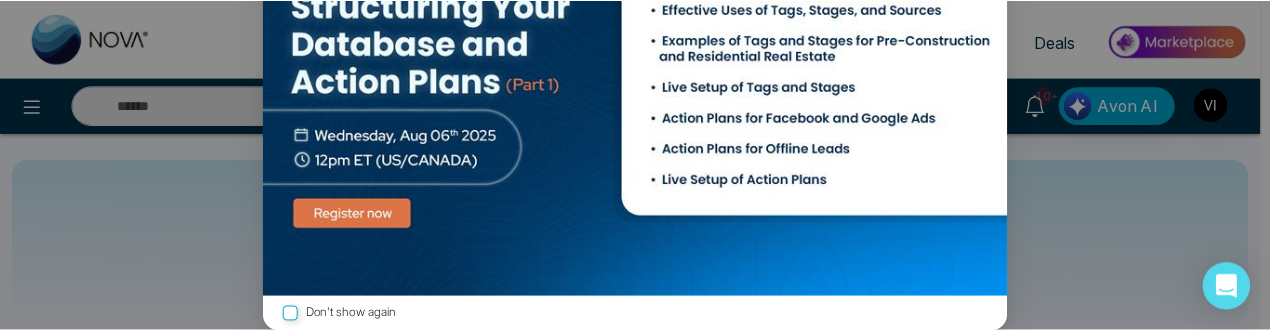scroll, scrollTop: 0, scrollLeft: 0, axis: both 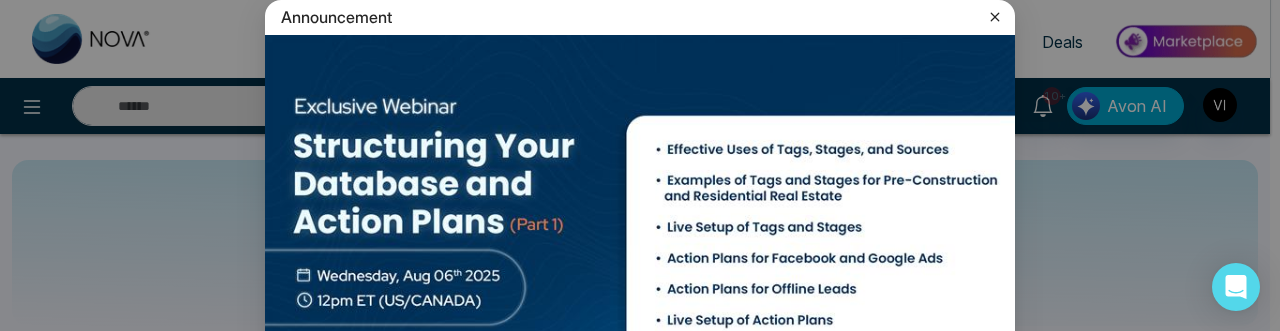 click 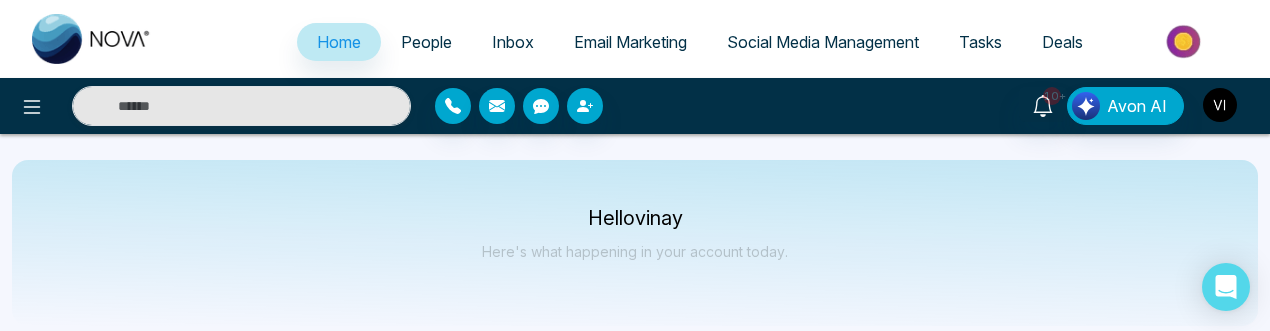click at bounding box center (1220, 105) 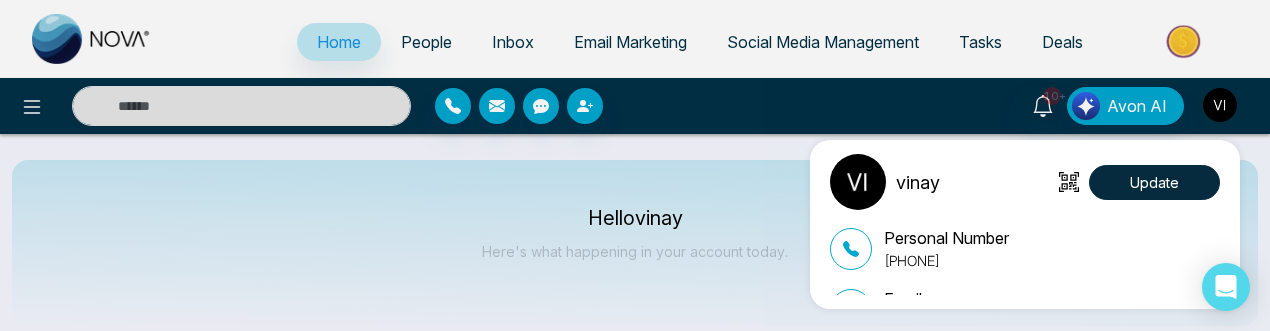 scroll, scrollTop: 154, scrollLeft: 0, axis: vertical 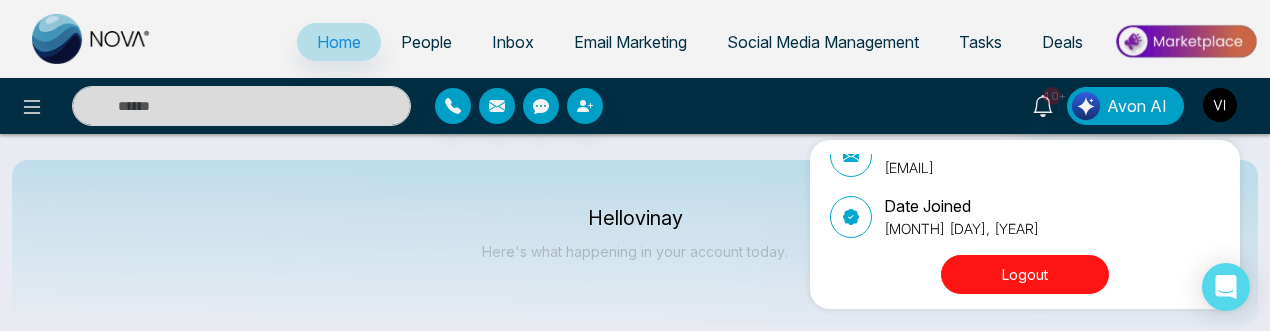 click on "Logout" at bounding box center [1025, 274] 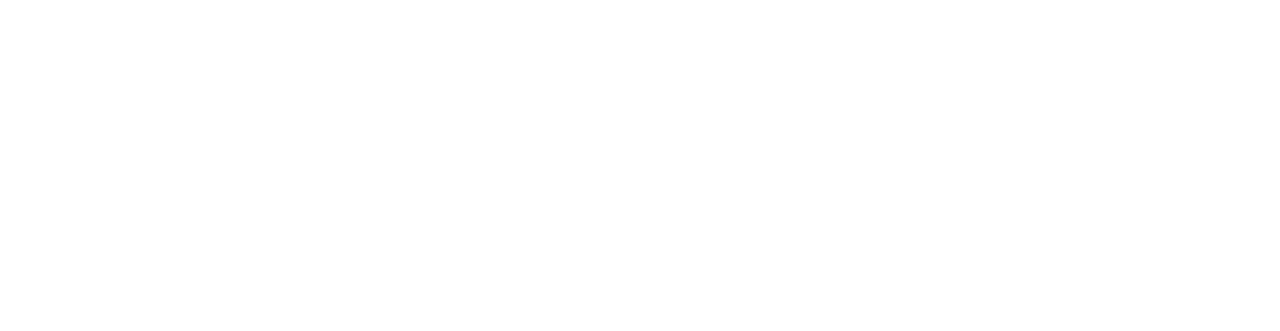 scroll, scrollTop: 0, scrollLeft: 0, axis: both 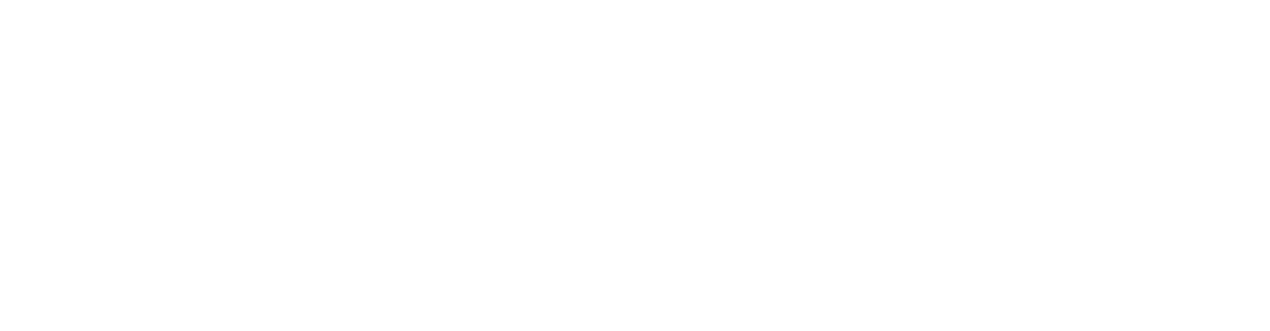 select on "*" 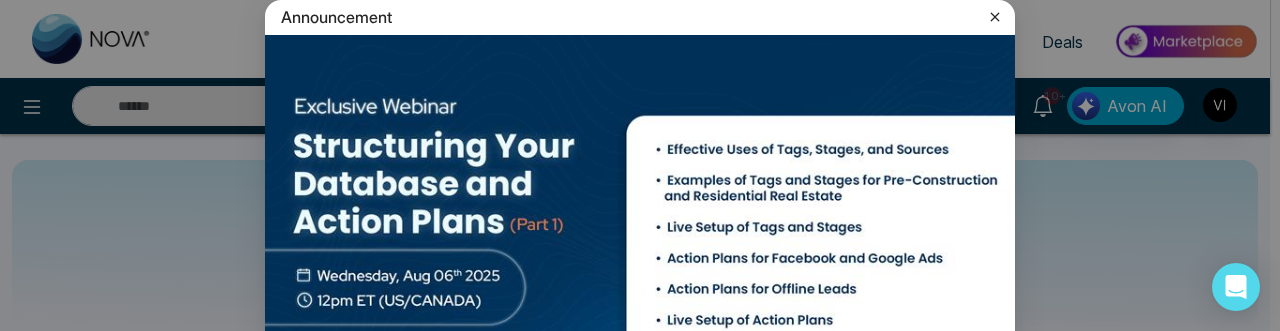 click 